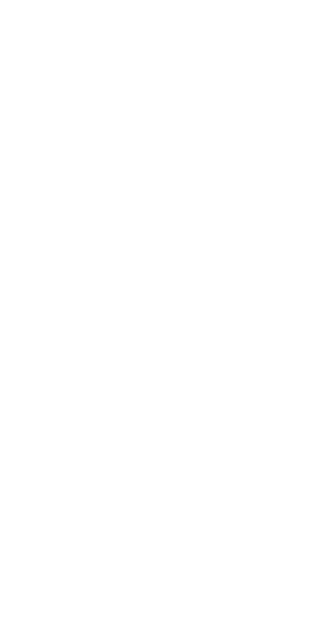 scroll, scrollTop: 0, scrollLeft: 0, axis: both 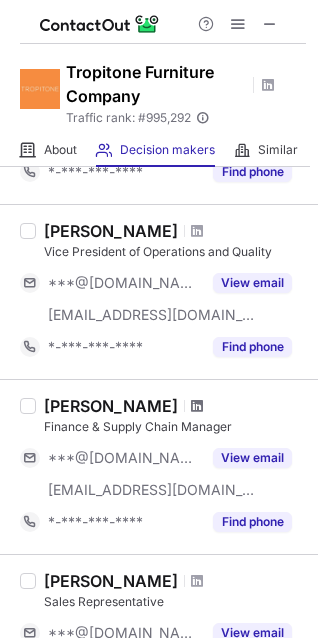 click at bounding box center (197, 406) 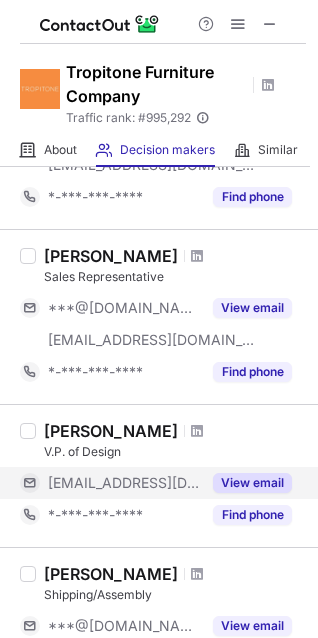 scroll, scrollTop: 933, scrollLeft: 0, axis: vertical 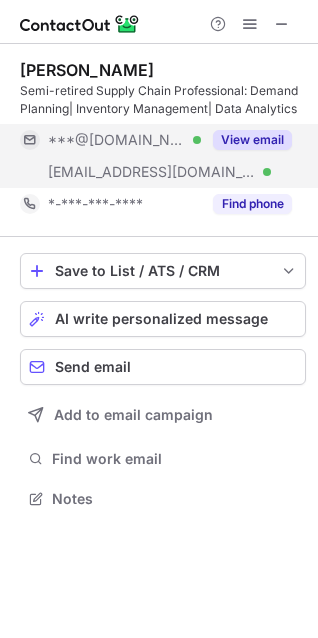 click on "View email" at bounding box center [252, 140] 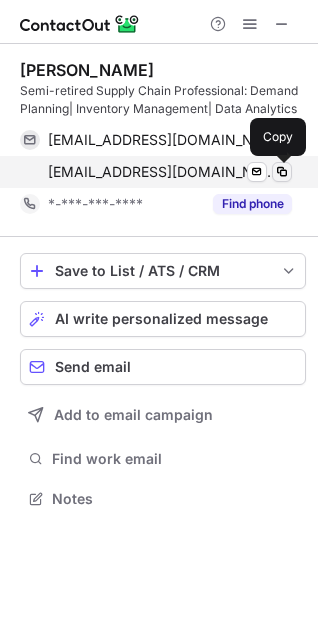 click at bounding box center (282, 172) 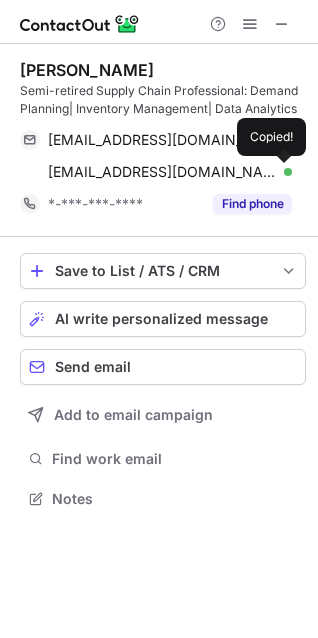 type 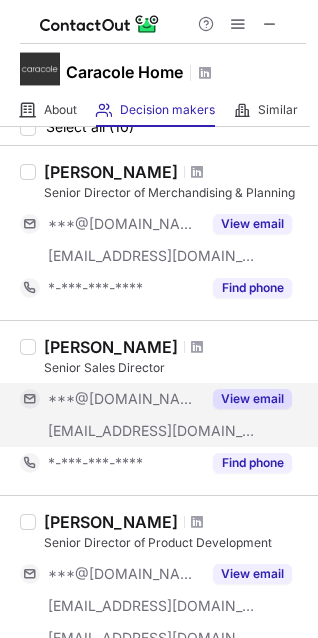 scroll, scrollTop: 59, scrollLeft: 0, axis: vertical 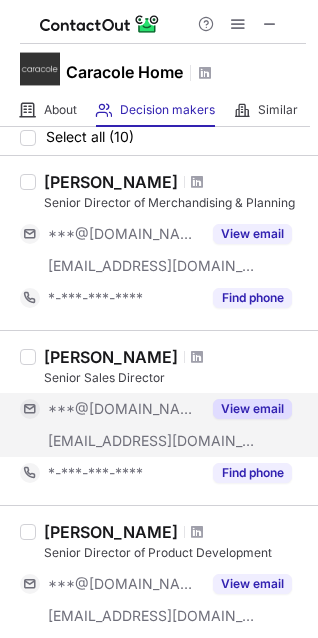 click on "View email" at bounding box center (252, 409) 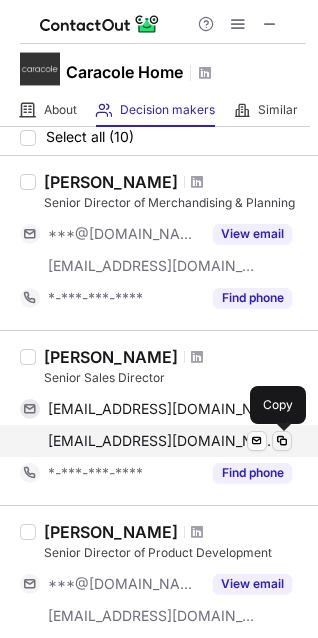 click at bounding box center [282, 441] 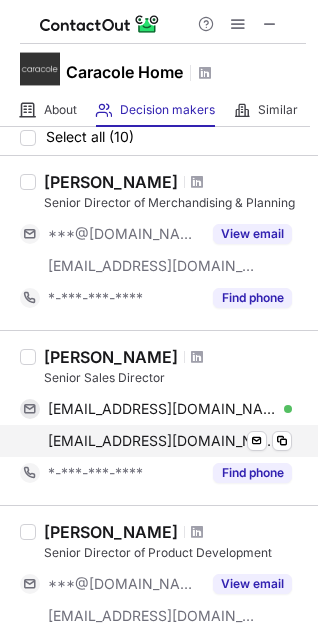 type 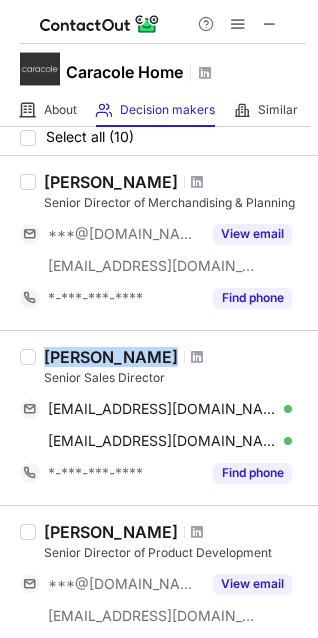 drag, startPoint x: 44, startPoint y: 358, endPoint x: 154, endPoint y: 355, distance: 110.0409 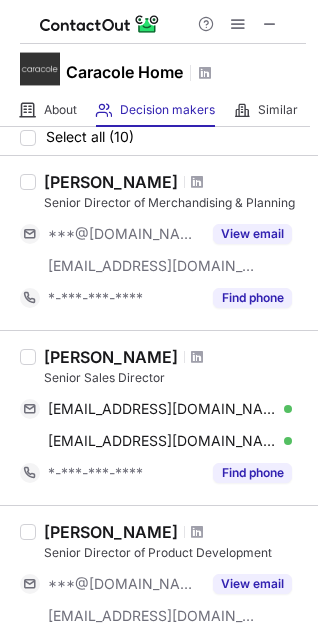 click at bounding box center (197, 357) 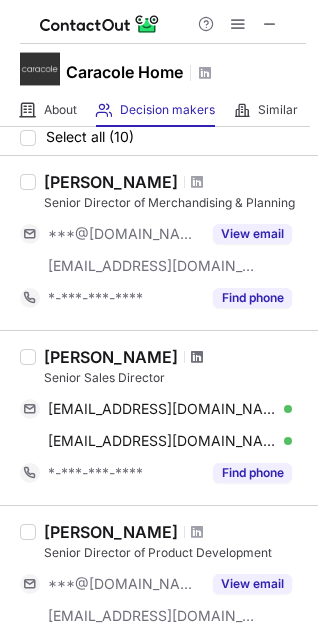 click at bounding box center [197, 357] 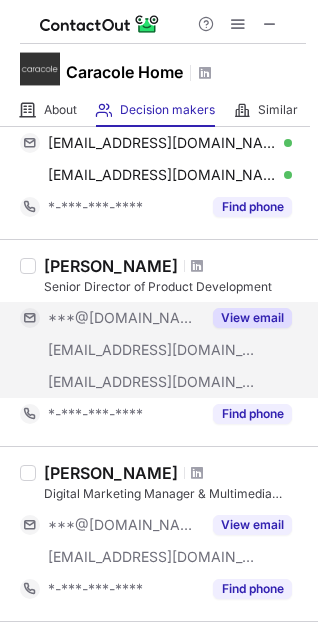 scroll, scrollTop: 192, scrollLeft: 0, axis: vertical 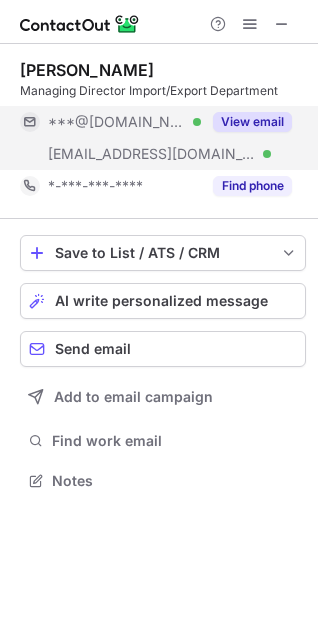 click on "View email" at bounding box center [252, 122] 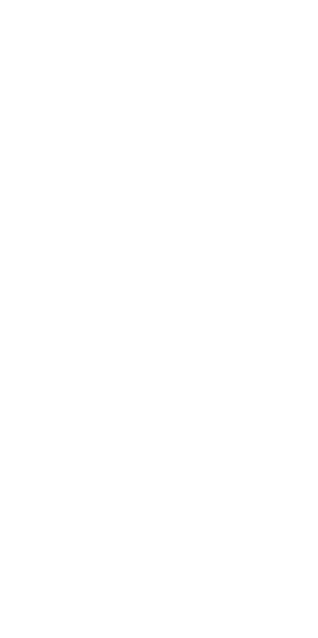 scroll, scrollTop: 0, scrollLeft: 0, axis: both 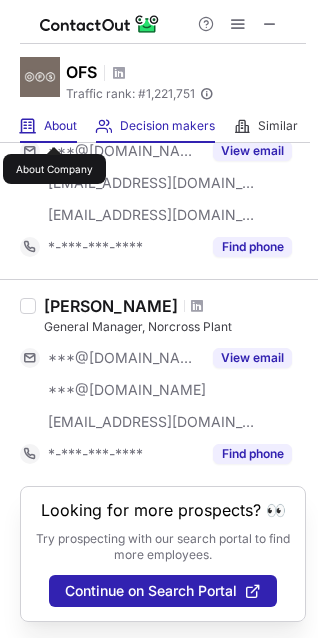 click on "About" at bounding box center (60, 126) 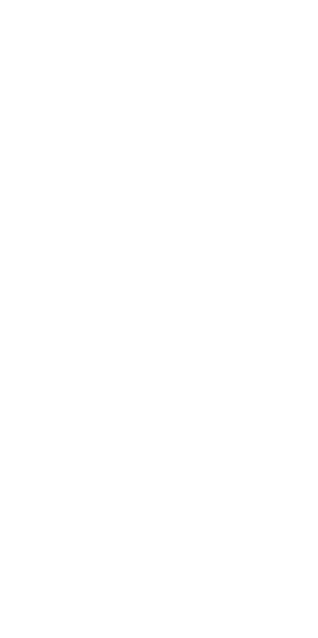 scroll, scrollTop: 0, scrollLeft: 0, axis: both 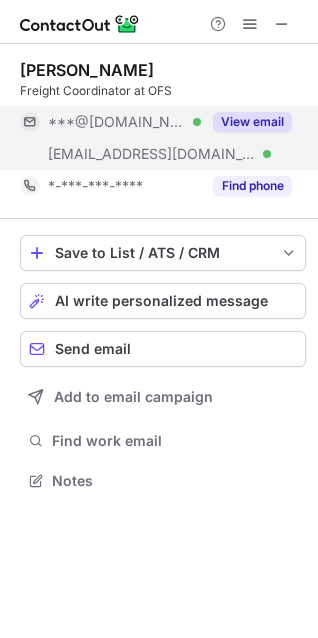 click on "View email" at bounding box center (252, 122) 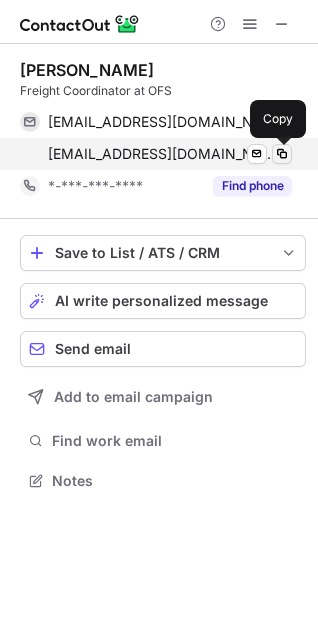 click at bounding box center (282, 154) 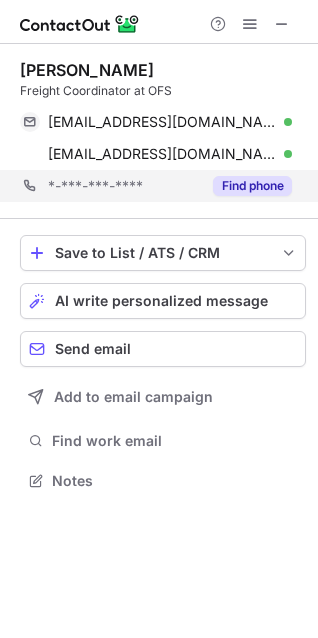 type 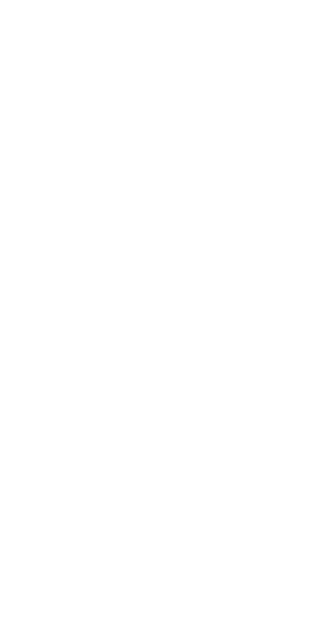 scroll, scrollTop: 0, scrollLeft: 0, axis: both 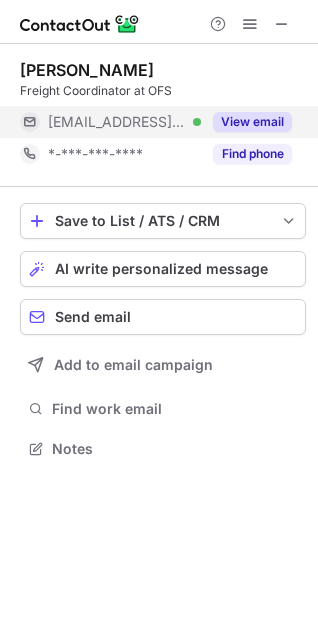 click on "View email" at bounding box center [252, 122] 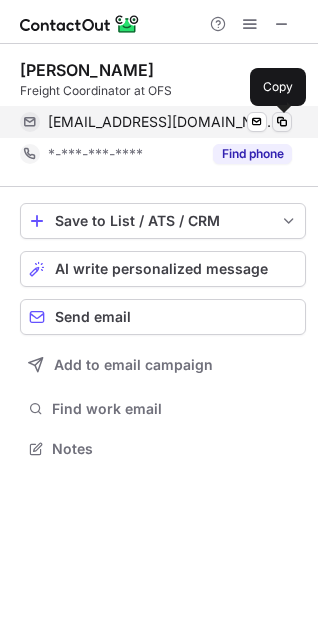 click at bounding box center (282, 122) 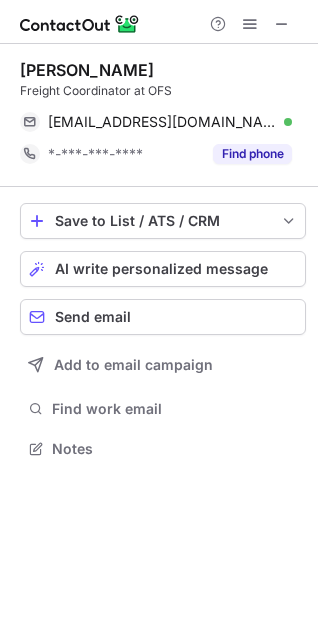 type 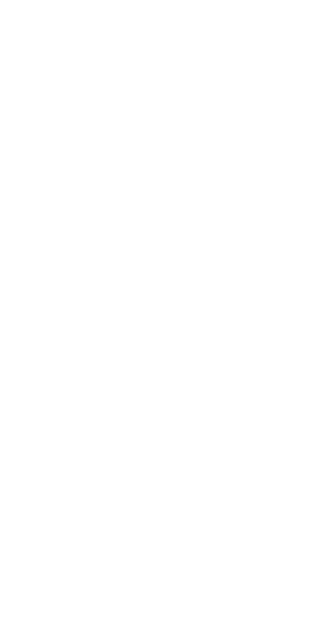 scroll, scrollTop: 0, scrollLeft: 0, axis: both 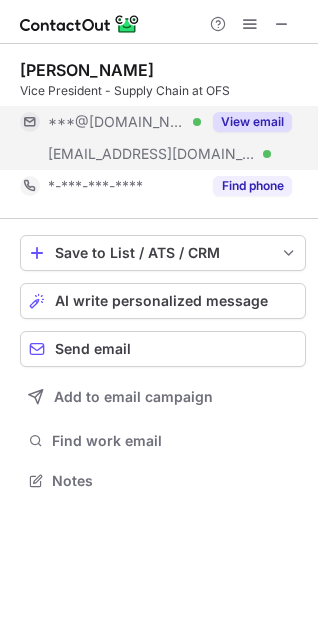 click on "View email" at bounding box center (252, 122) 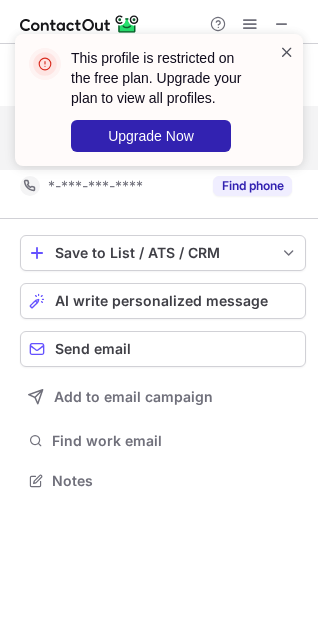 click at bounding box center [287, 52] 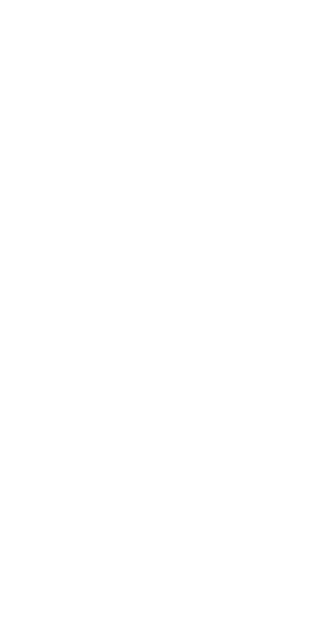 scroll, scrollTop: 0, scrollLeft: 0, axis: both 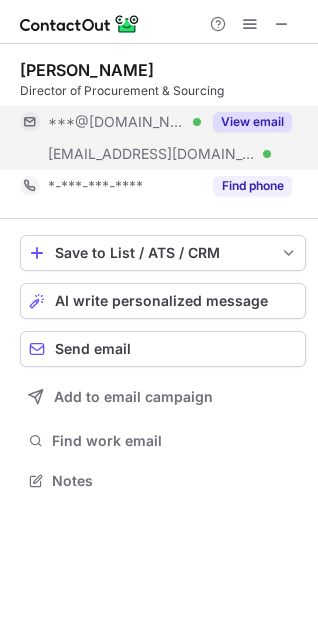 click on "View email" at bounding box center [252, 122] 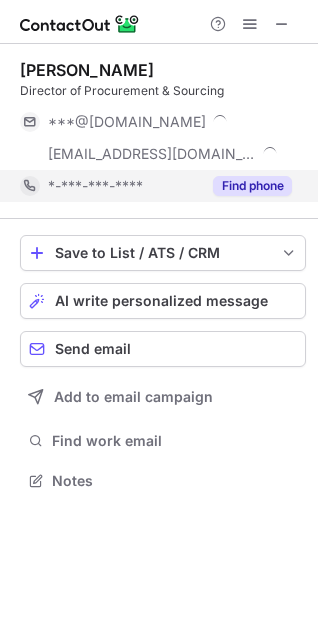 scroll, scrollTop: 9, scrollLeft: 9, axis: both 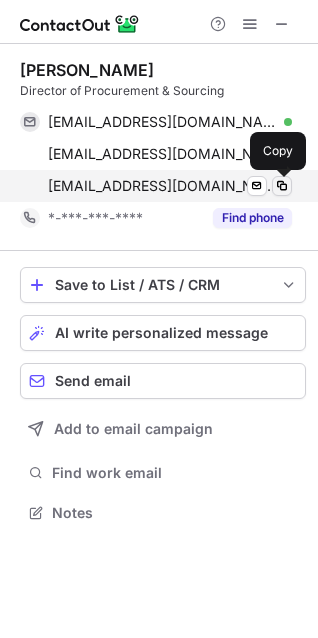 click at bounding box center [282, 186] 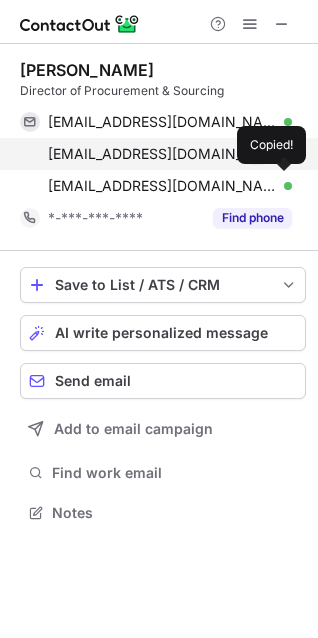 type 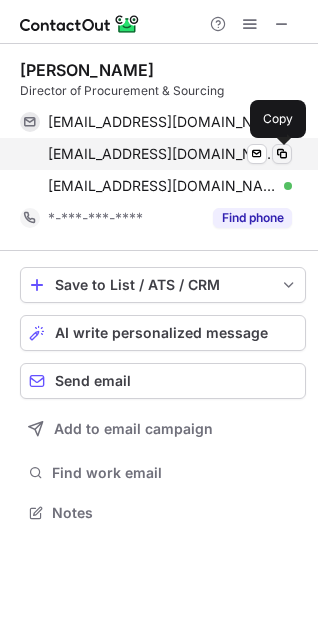 click at bounding box center (282, 154) 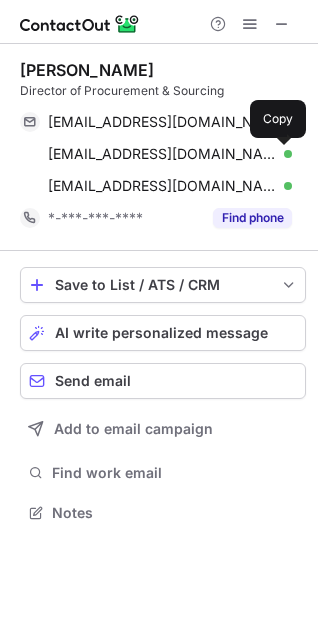 type 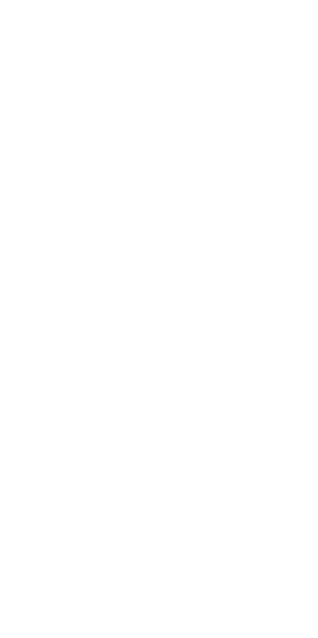 scroll, scrollTop: 0, scrollLeft: 0, axis: both 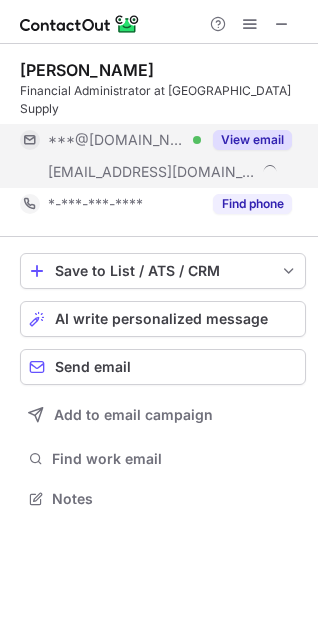 click on "View email" at bounding box center [252, 140] 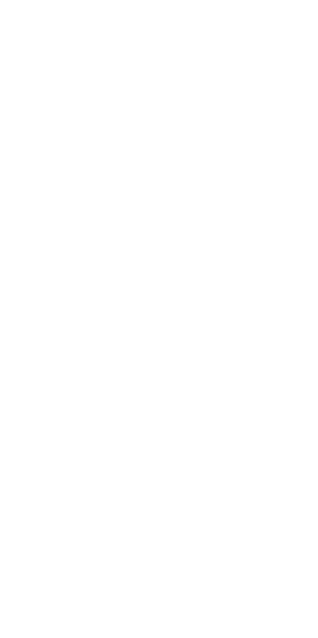 scroll, scrollTop: 0, scrollLeft: 0, axis: both 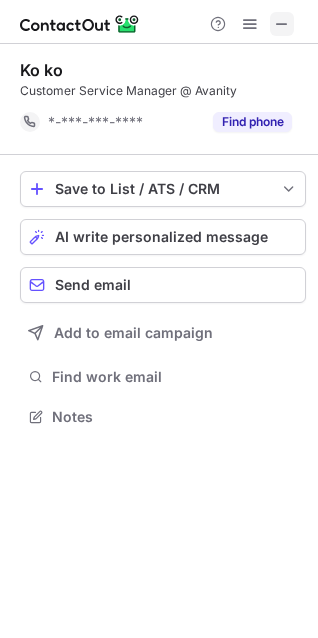 click at bounding box center [282, 24] 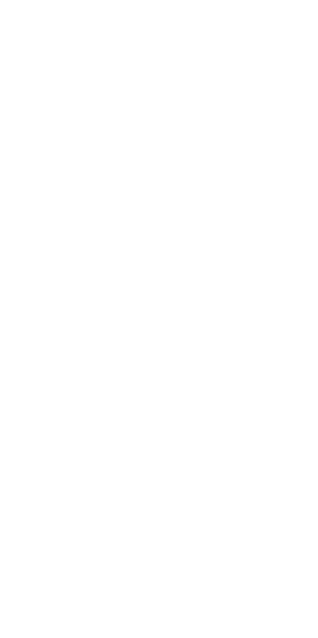 scroll, scrollTop: 0, scrollLeft: 0, axis: both 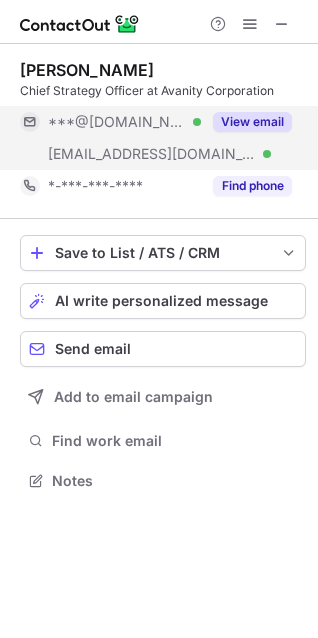 click on "View email" at bounding box center [252, 122] 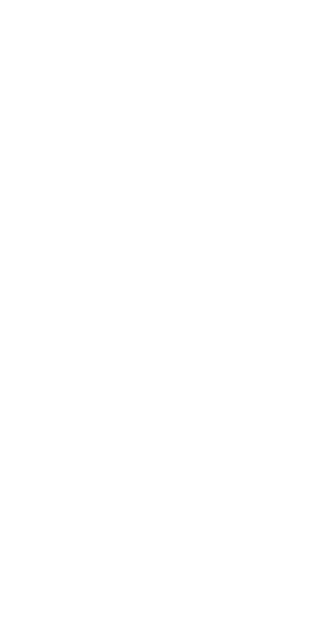 scroll, scrollTop: 0, scrollLeft: 0, axis: both 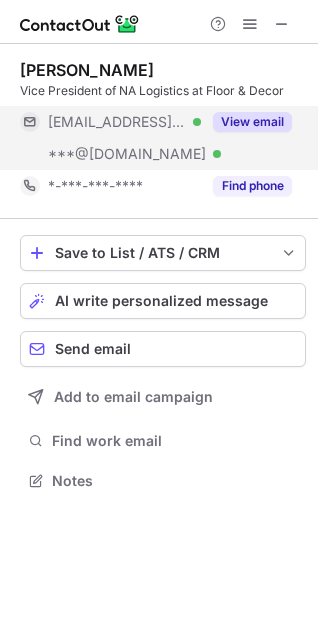 click on "View email" at bounding box center [252, 122] 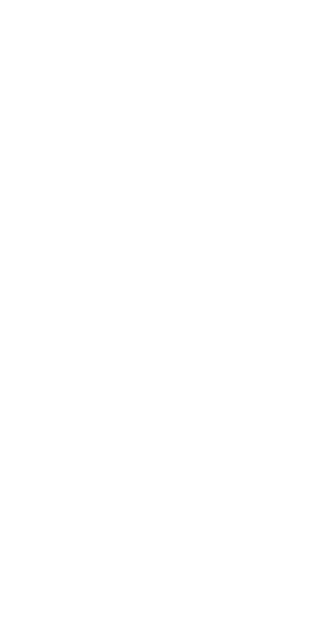 scroll, scrollTop: 0, scrollLeft: 0, axis: both 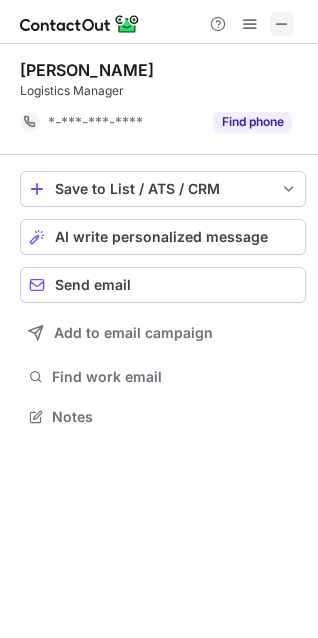 click at bounding box center (282, 24) 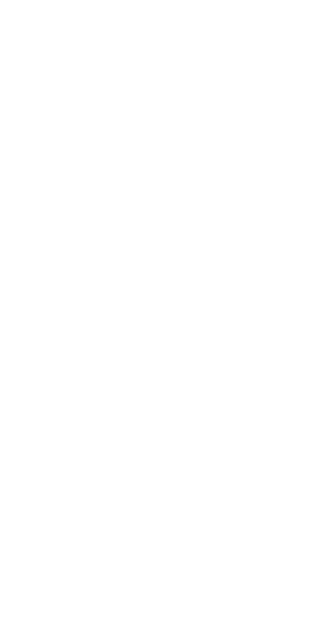 scroll, scrollTop: 0, scrollLeft: 0, axis: both 